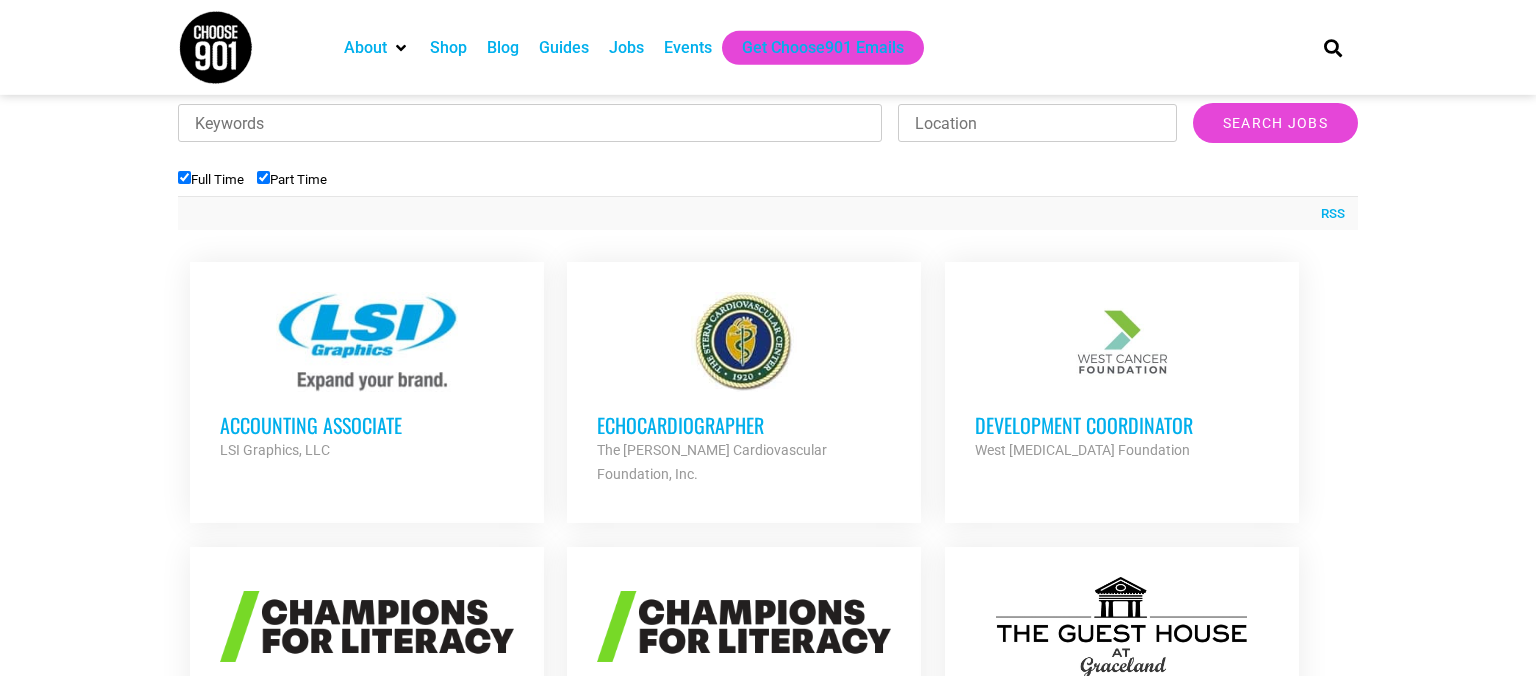 scroll, scrollTop: 739, scrollLeft: 0, axis: vertical 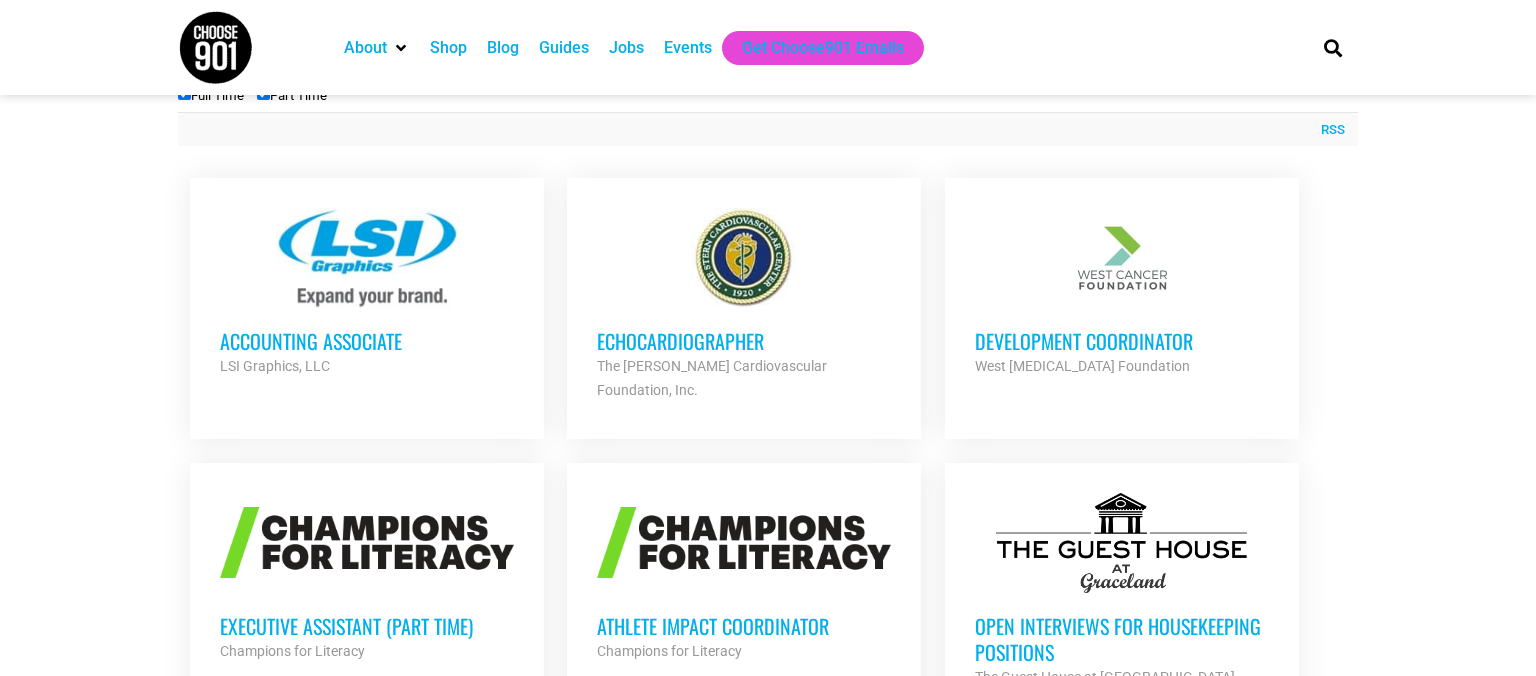 click on "Development Coordinator" at bounding box center (1122, 341) 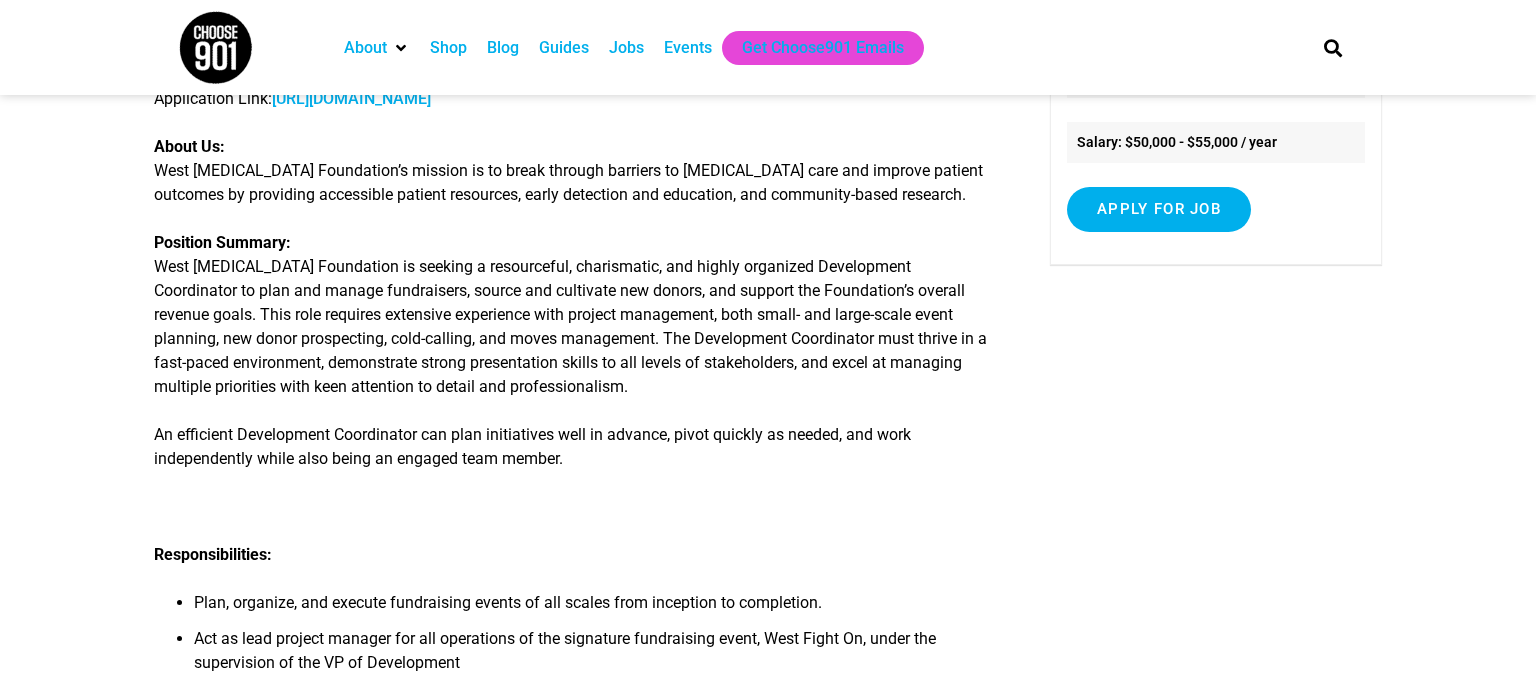 scroll, scrollTop: 105, scrollLeft: 0, axis: vertical 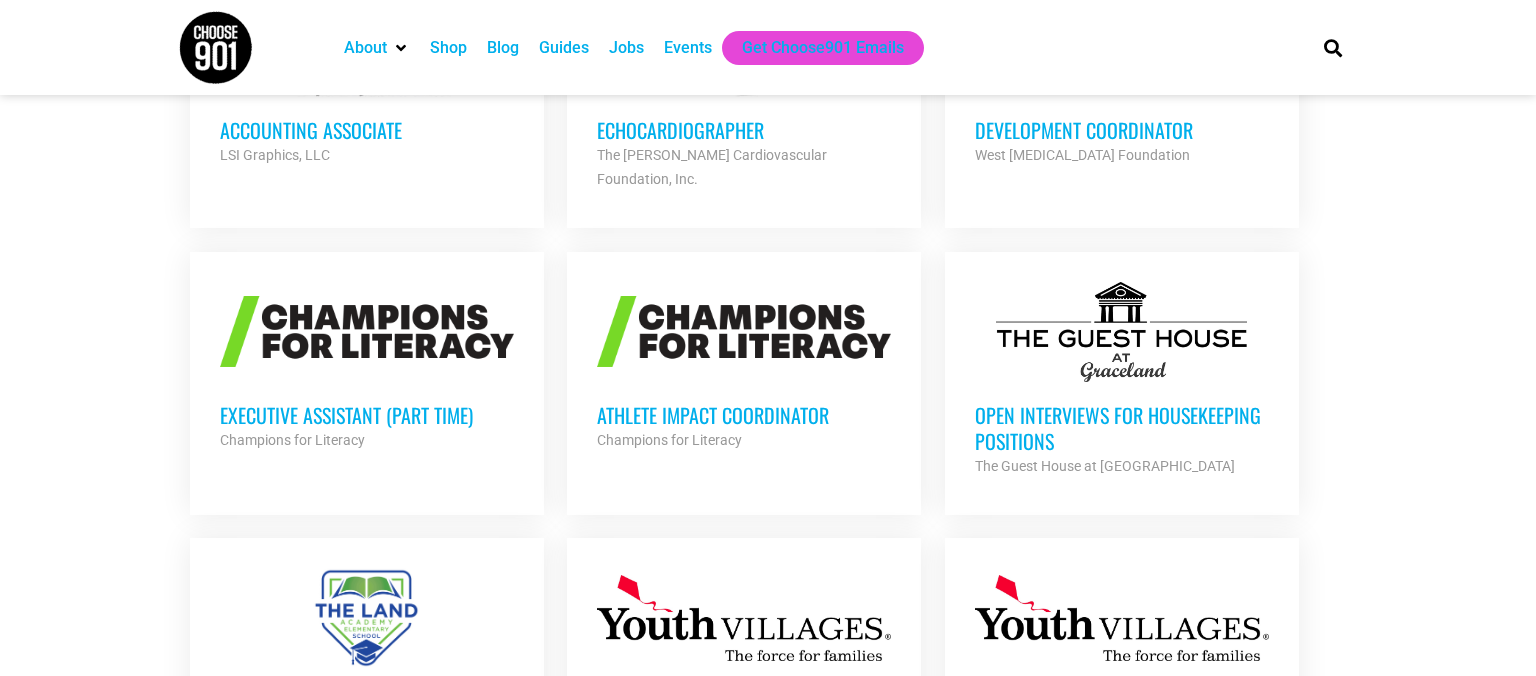 click on "Executive Assistant (Part Time)" at bounding box center (367, 415) 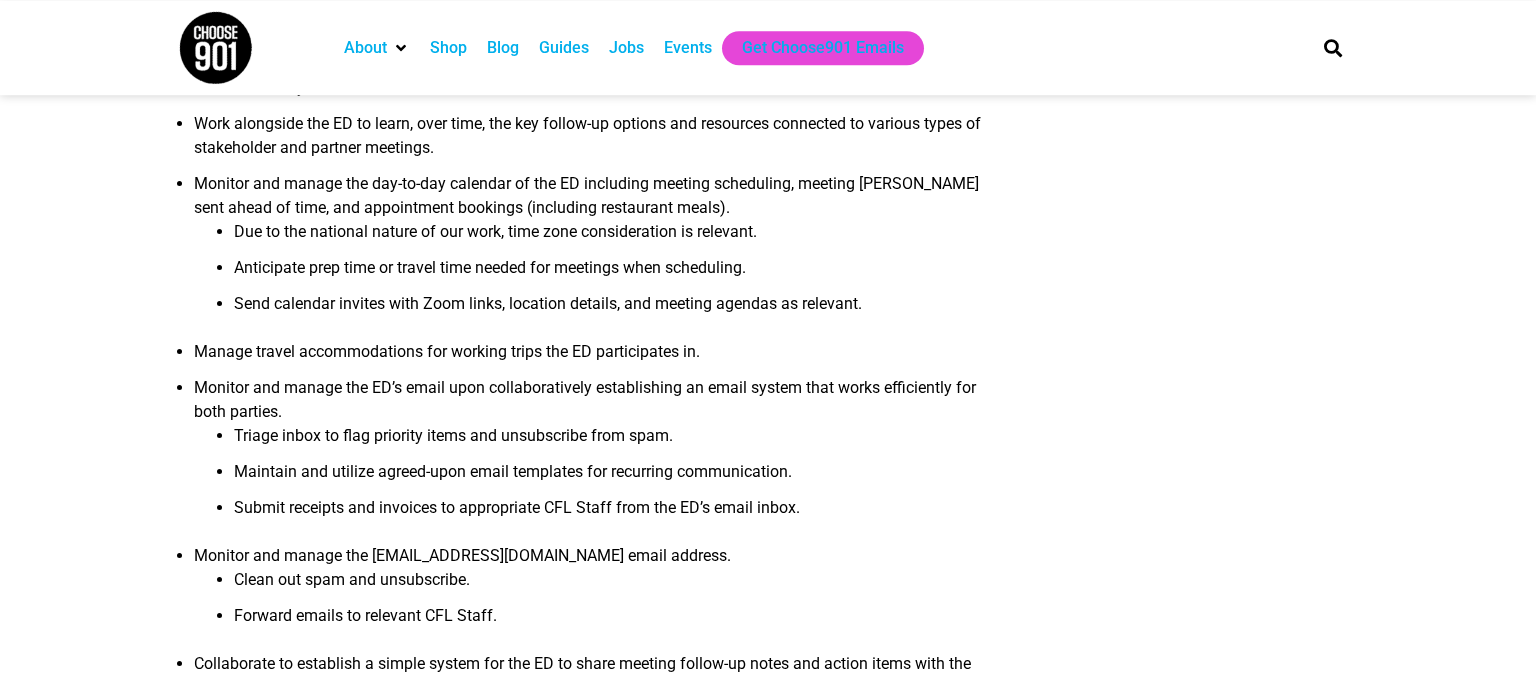 scroll, scrollTop: 1372, scrollLeft: 0, axis: vertical 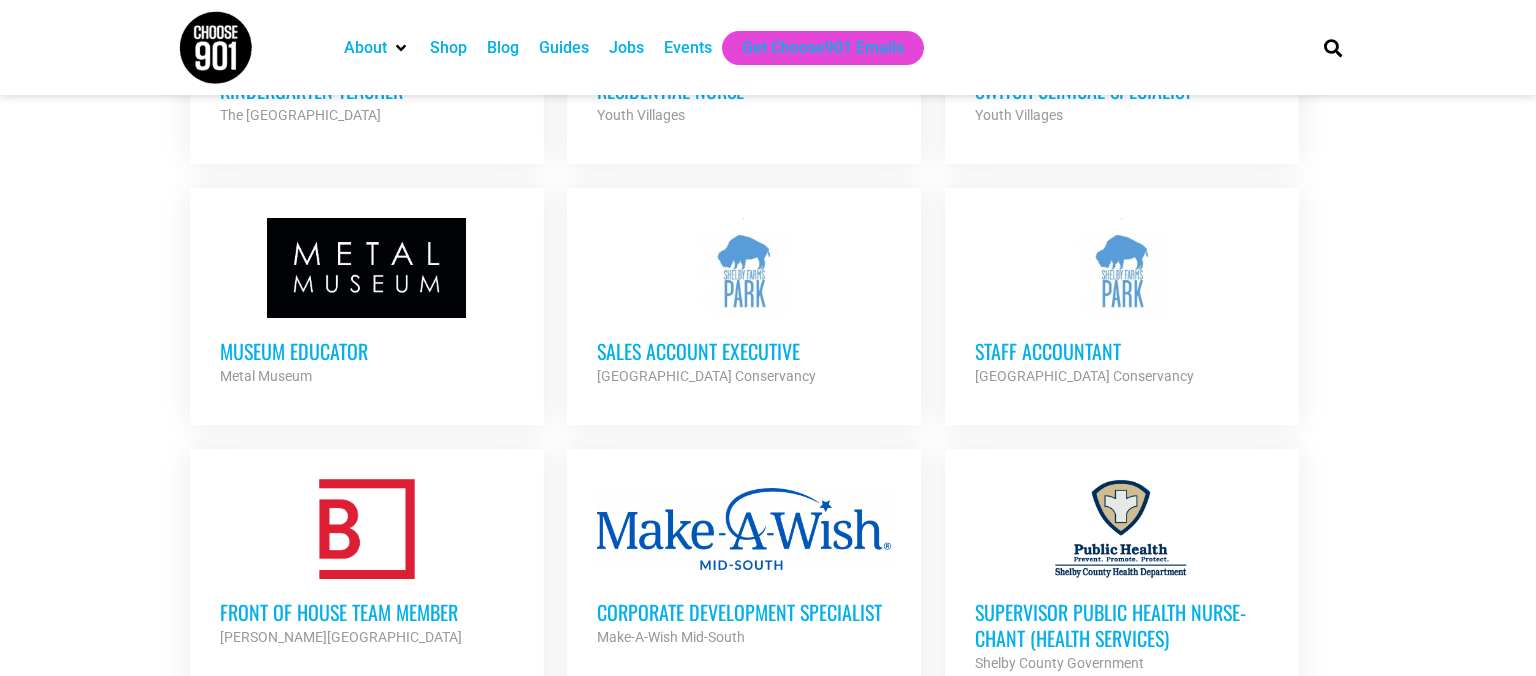 click on "Front of House Team Member" at bounding box center (367, 612) 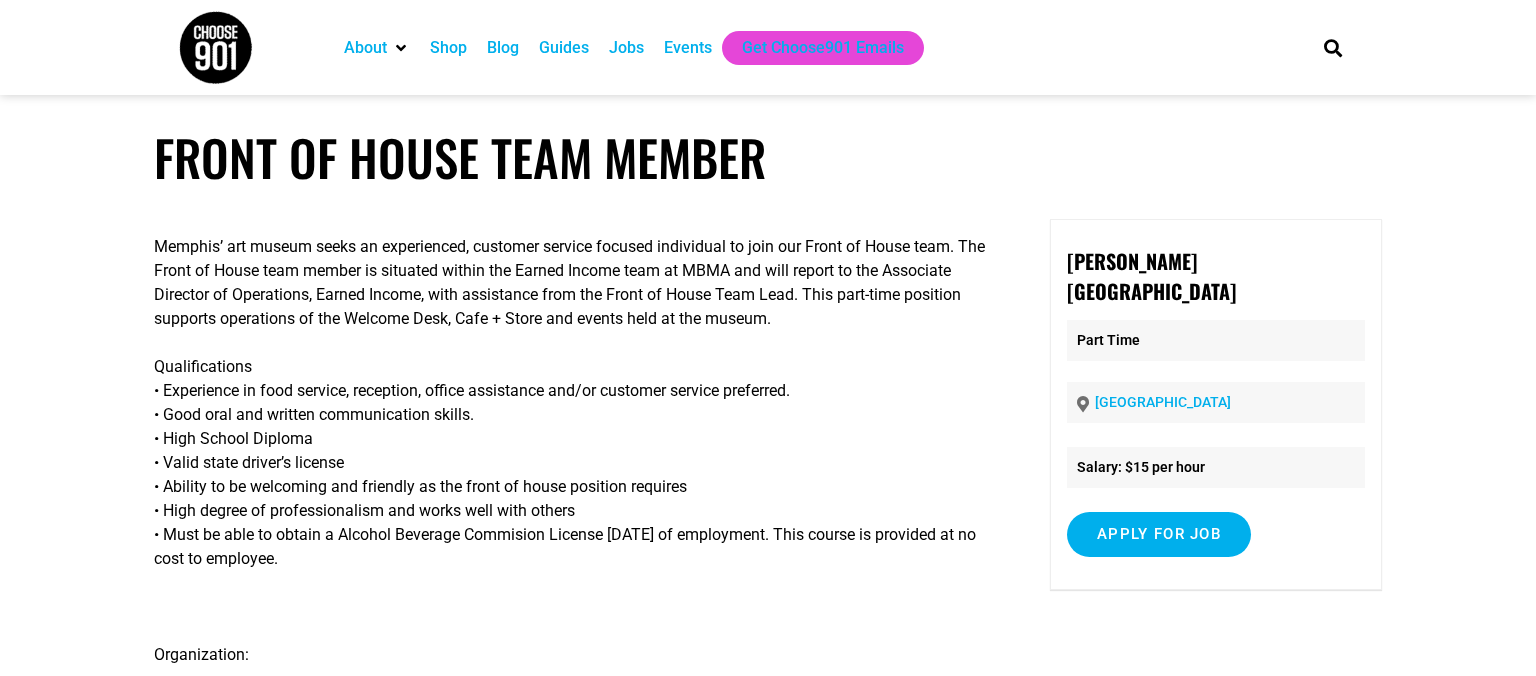 scroll, scrollTop: 0, scrollLeft: 0, axis: both 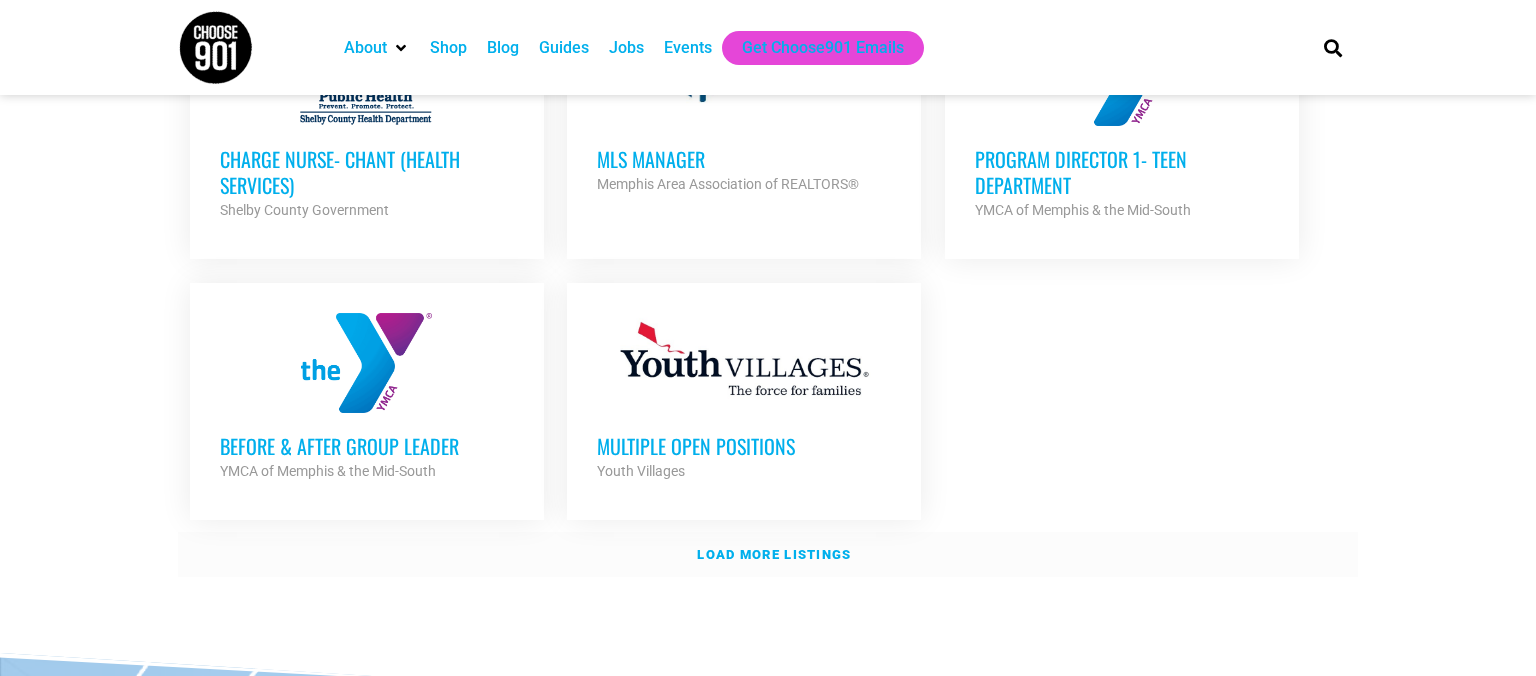 click on "Load more listings" at bounding box center (774, 554) 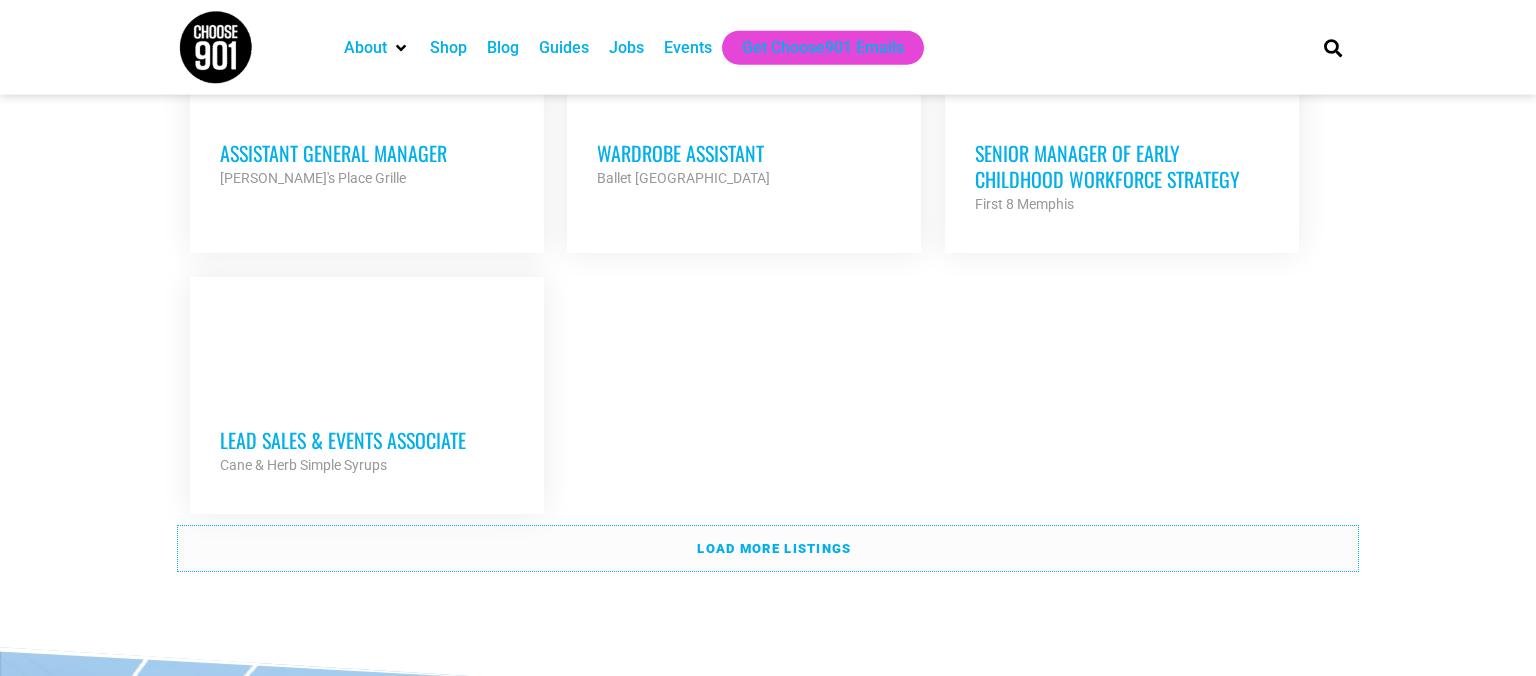 scroll, scrollTop: 4307, scrollLeft: 0, axis: vertical 